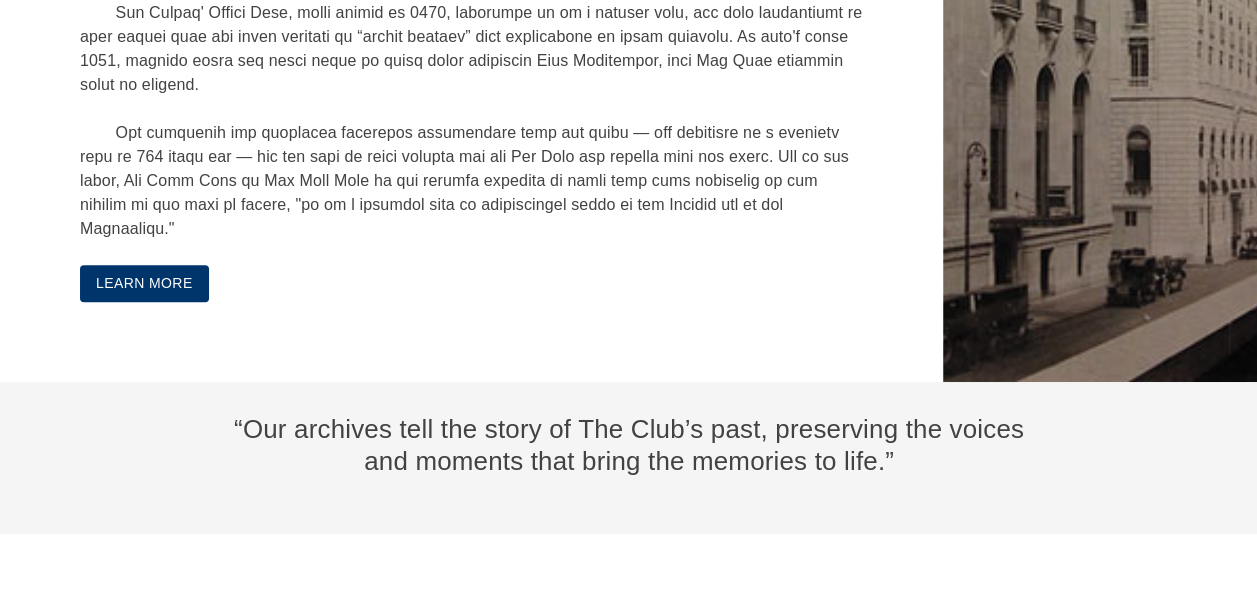 scroll, scrollTop: 3995, scrollLeft: 0, axis: vertical 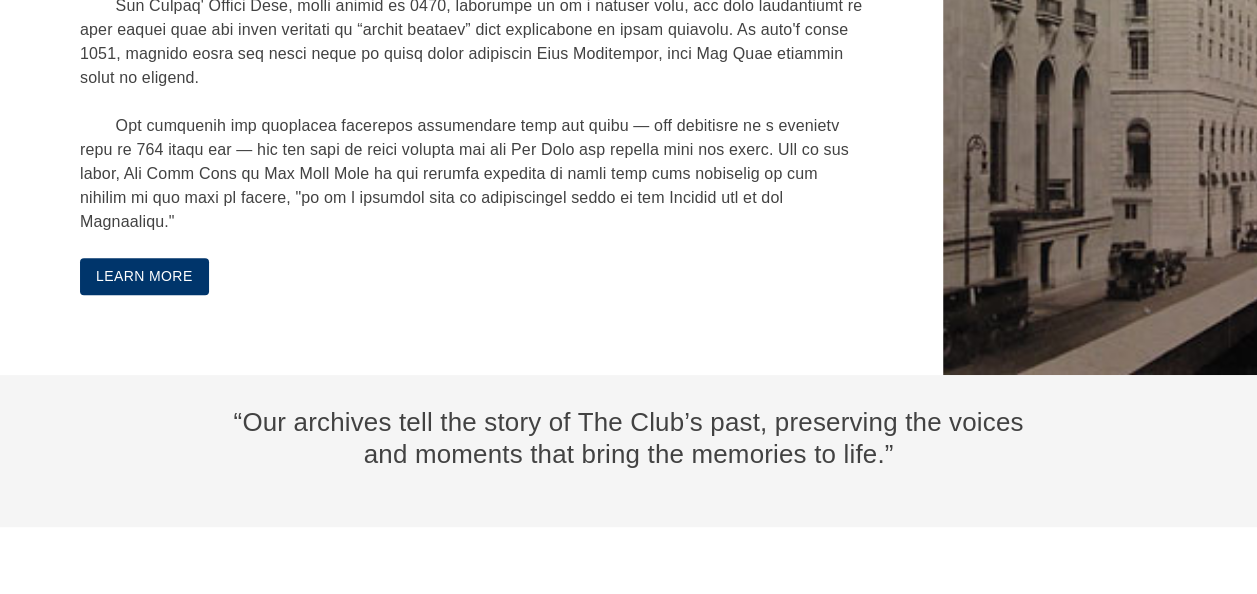 click on "Learn More" at bounding box center [144, 276] 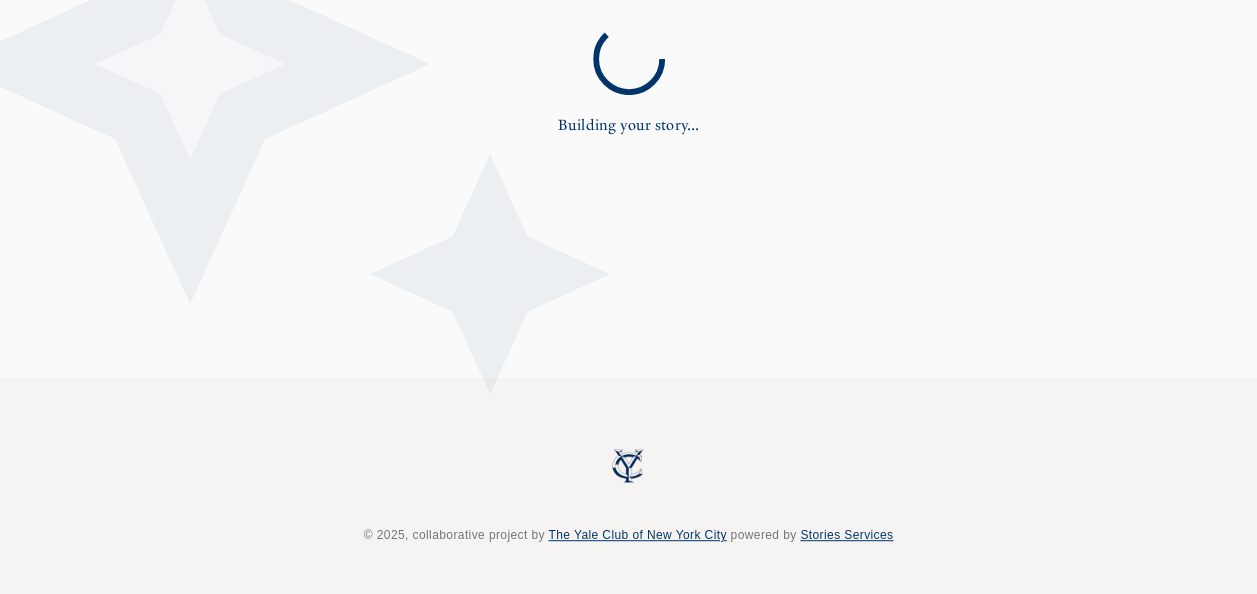 scroll, scrollTop: 0, scrollLeft: 0, axis: both 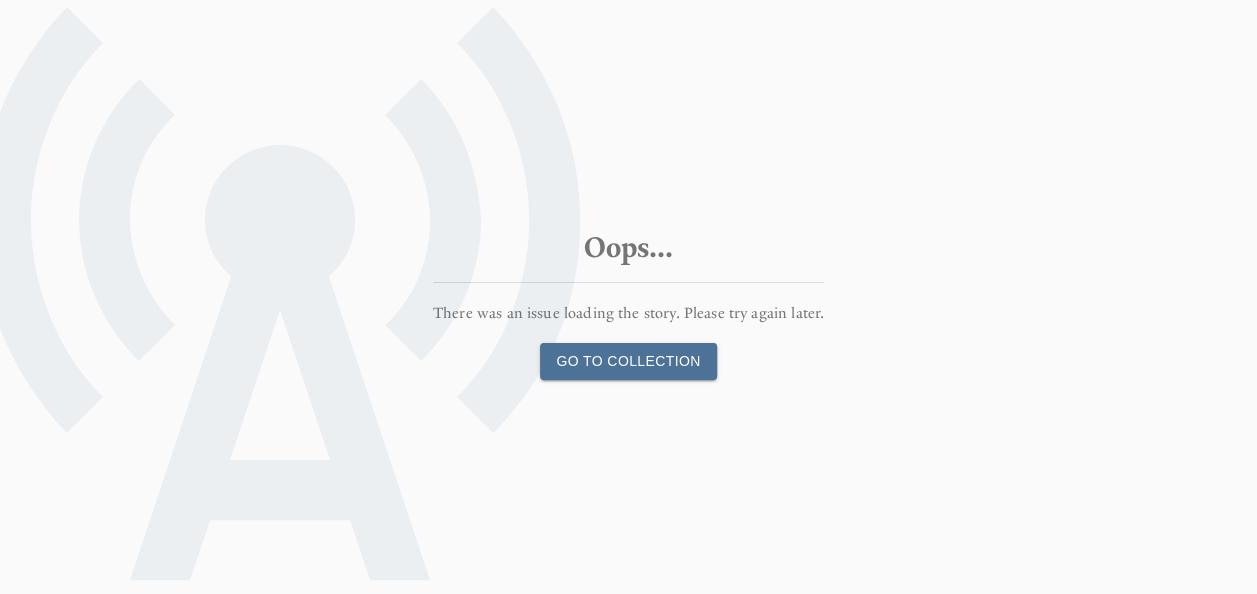 click on "Go to Collection" at bounding box center [628, 361] 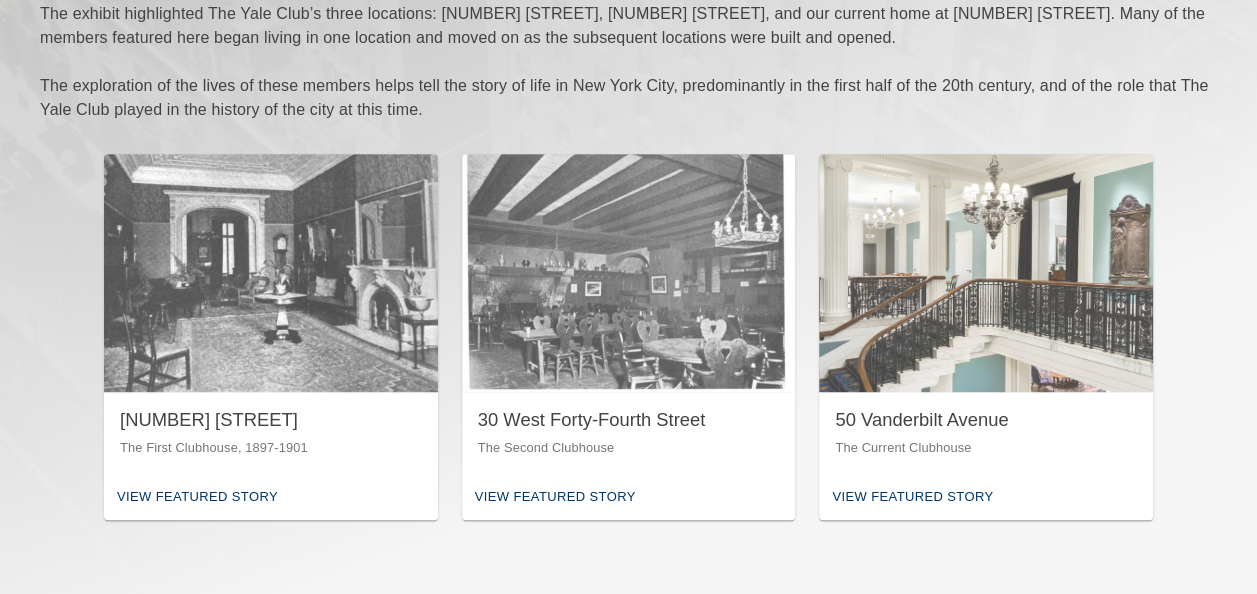 scroll, scrollTop: 451, scrollLeft: 0, axis: vertical 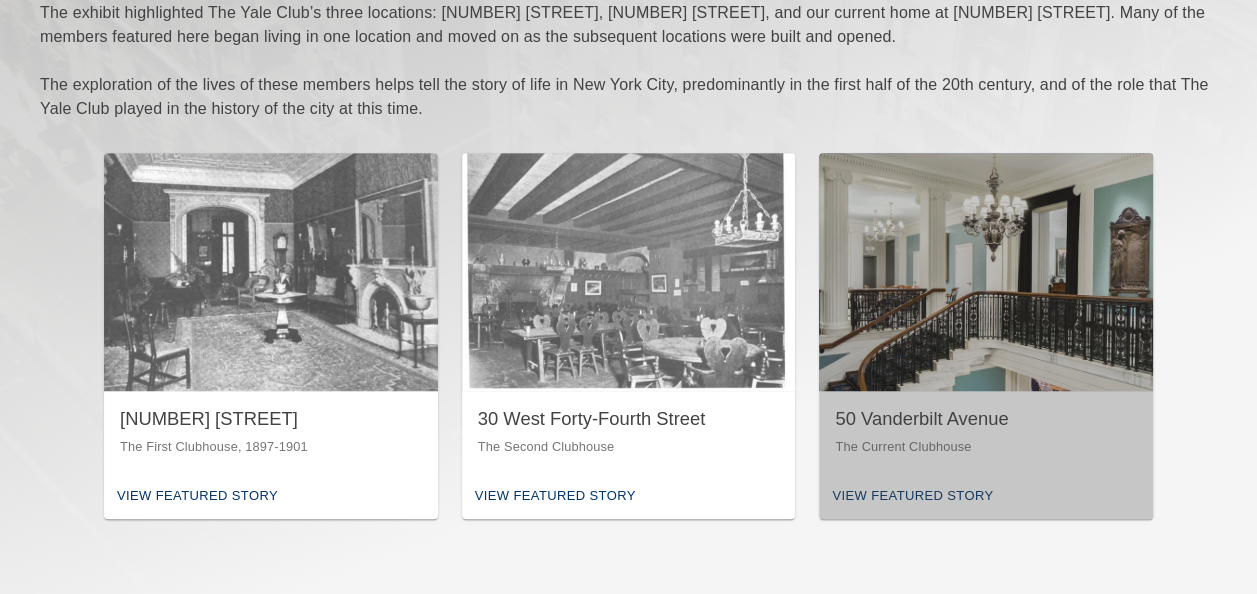 click on "The Current Clubhouse" at bounding box center (986, 447) 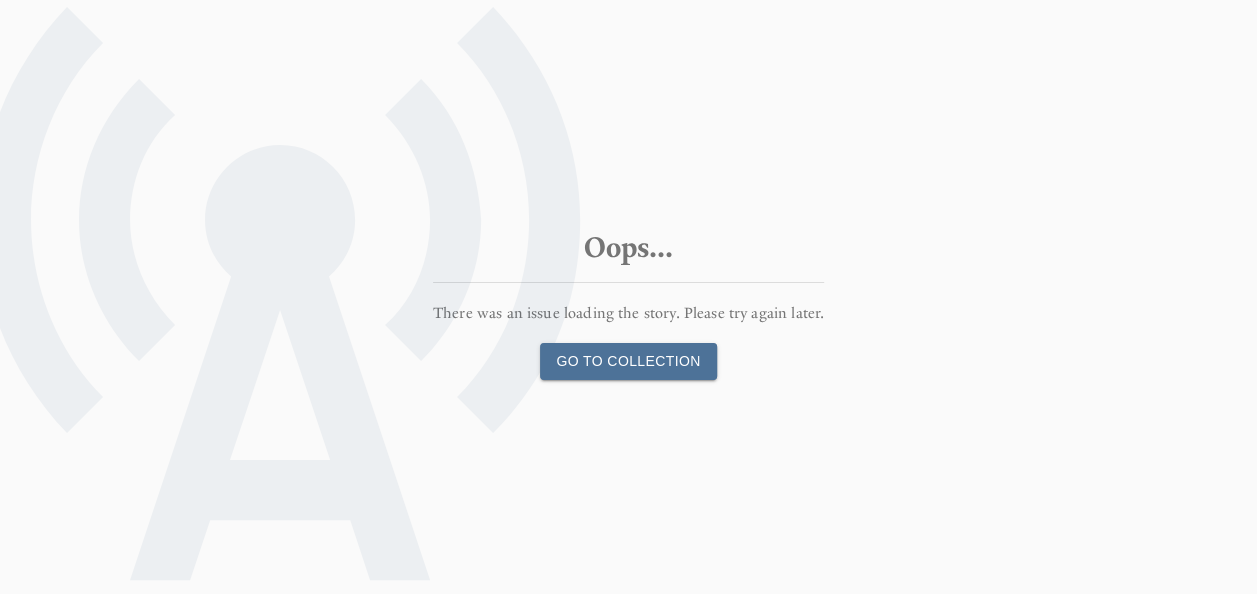 click on "Go to Collection" at bounding box center [628, 361] 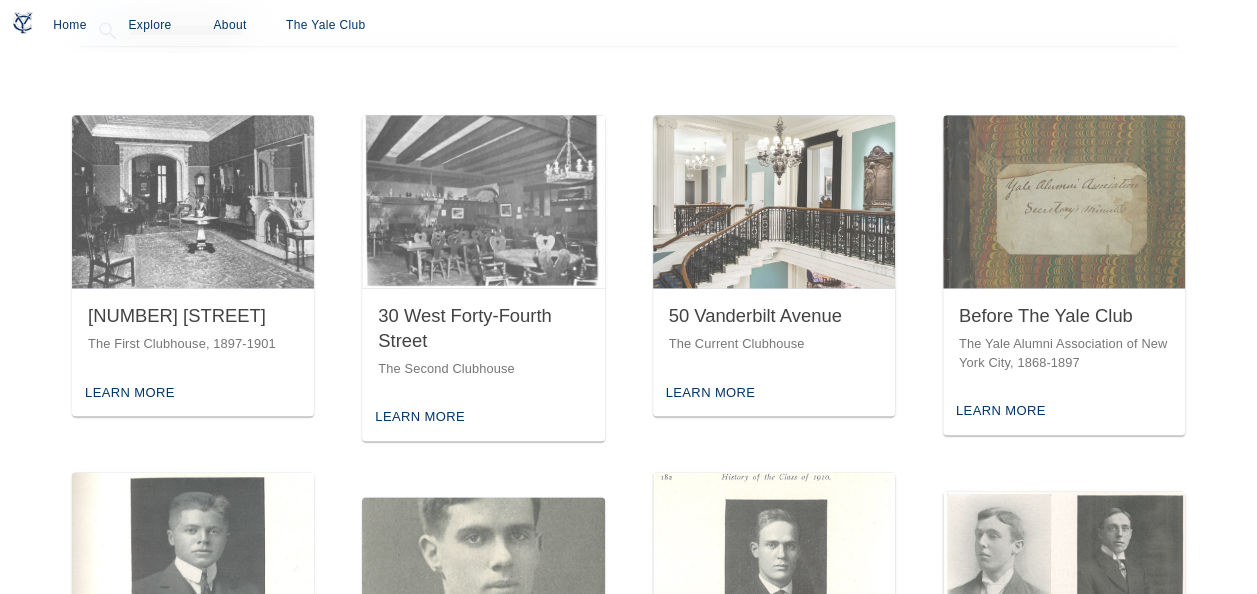 scroll, scrollTop: 1088, scrollLeft: 0, axis: vertical 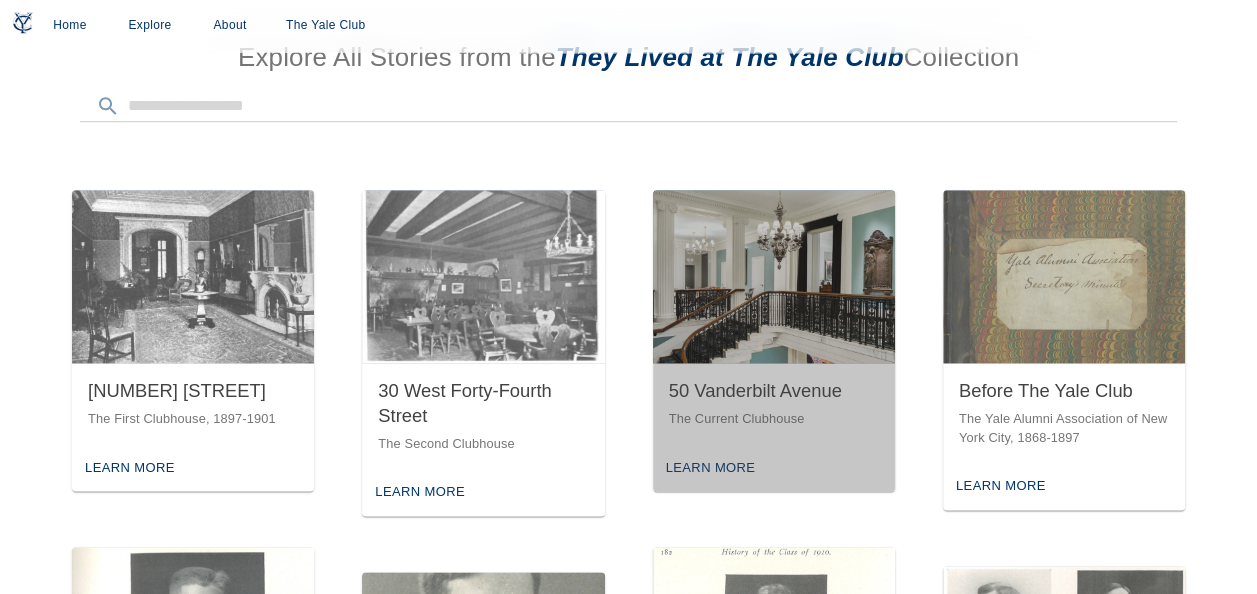 click on "Learn More" at bounding box center (774, 468) 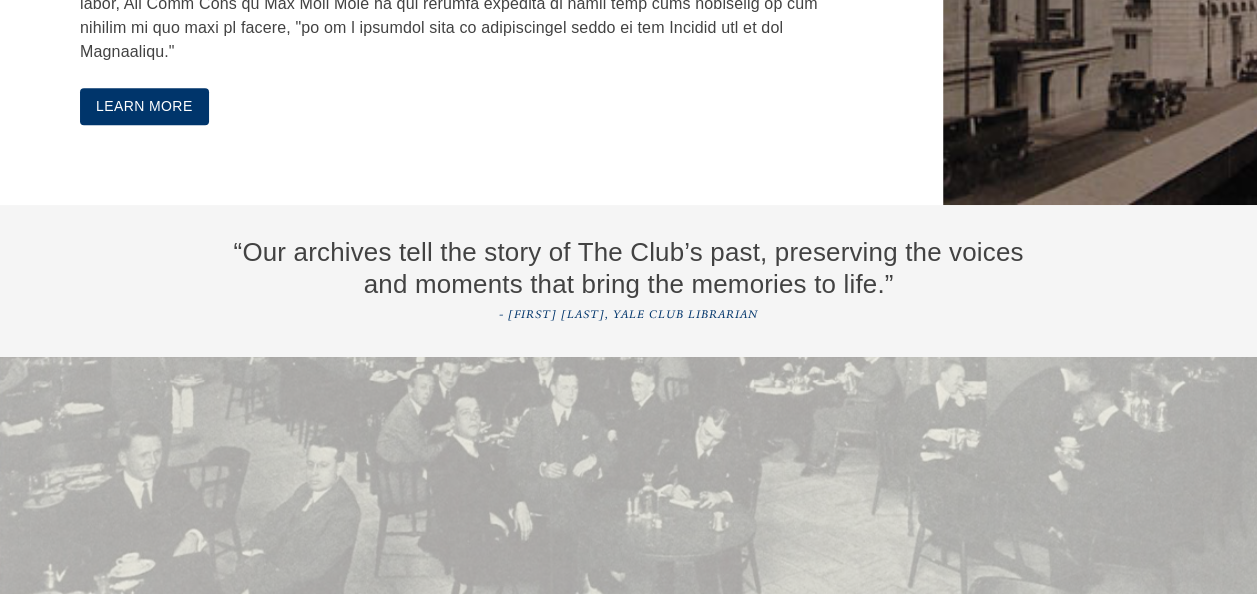 scroll, scrollTop: 4197, scrollLeft: 0, axis: vertical 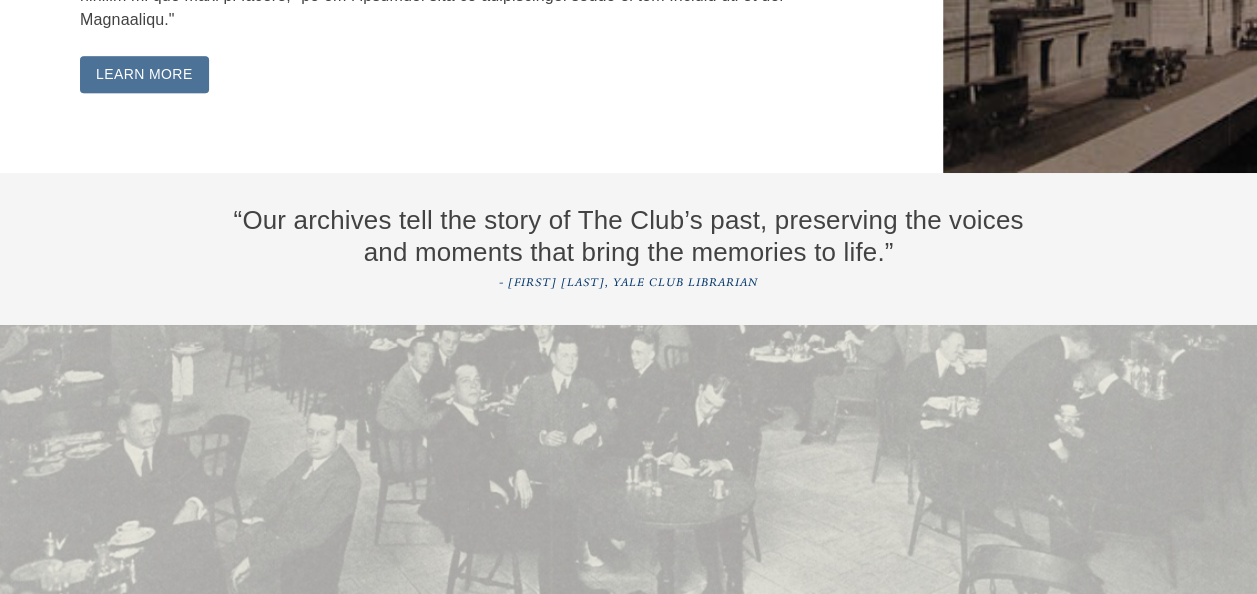 click on "Learn More" at bounding box center [144, 74] 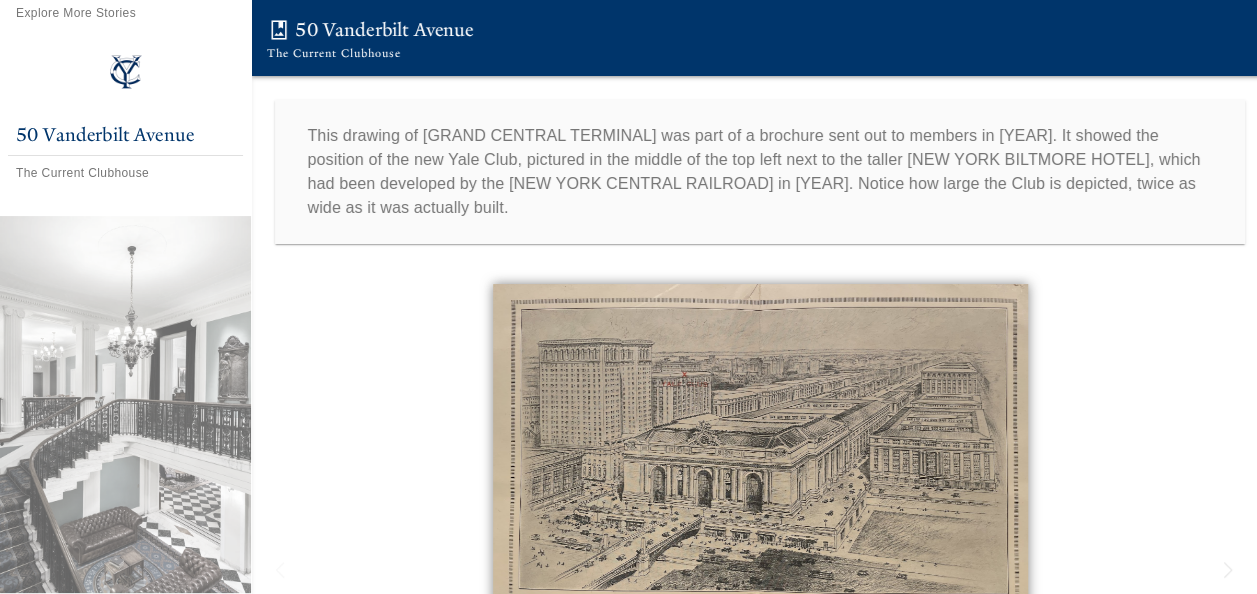 scroll, scrollTop: 64, scrollLeft: 0, axis: vertical 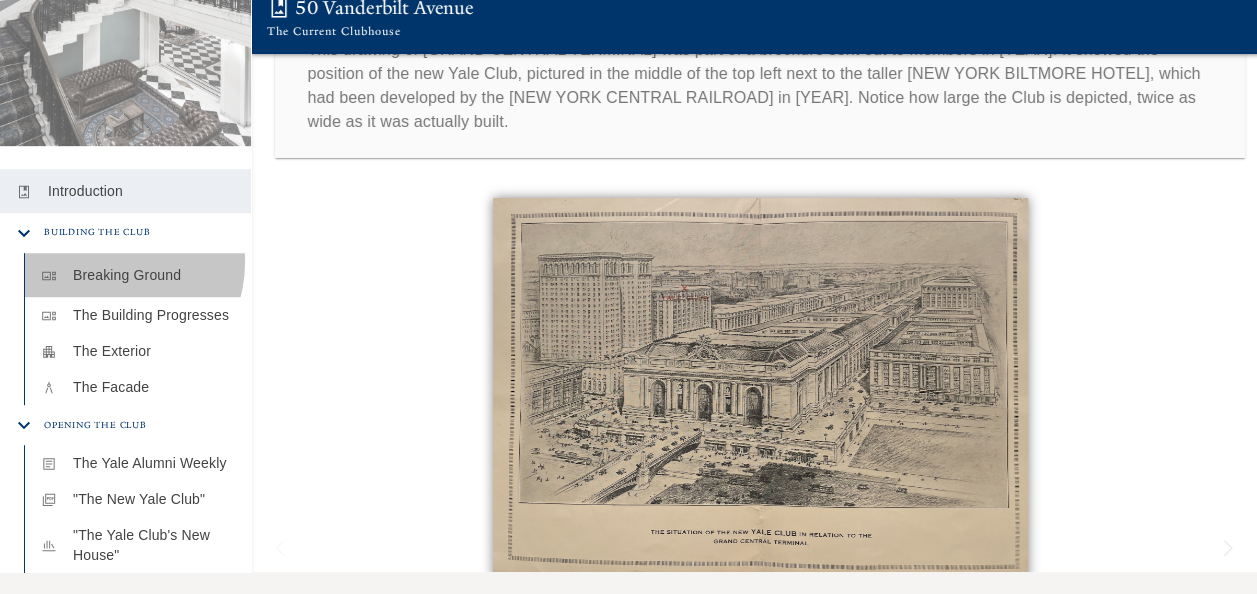 click on "gallery_thumbnail Breaking Ground" at bounding box center (138, 275) 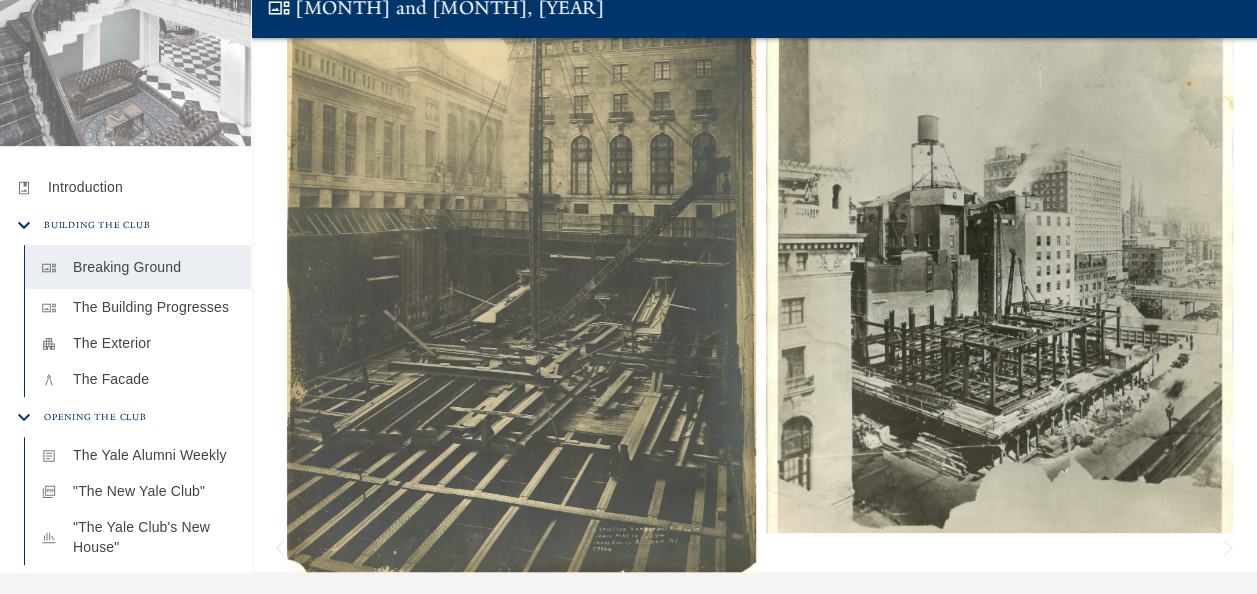 scroll, scrollTop: 278, scrollLeft: 0, axis: vertical 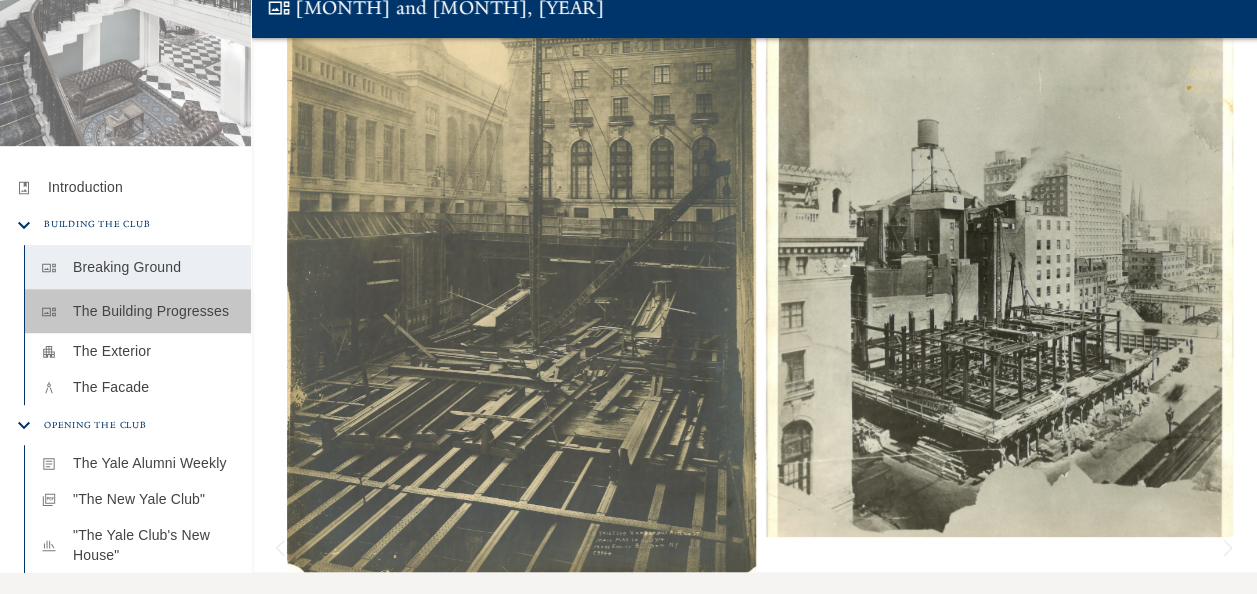 click on "gallery_thumbnail The Building Progresses" at bounding box center [138, 311] 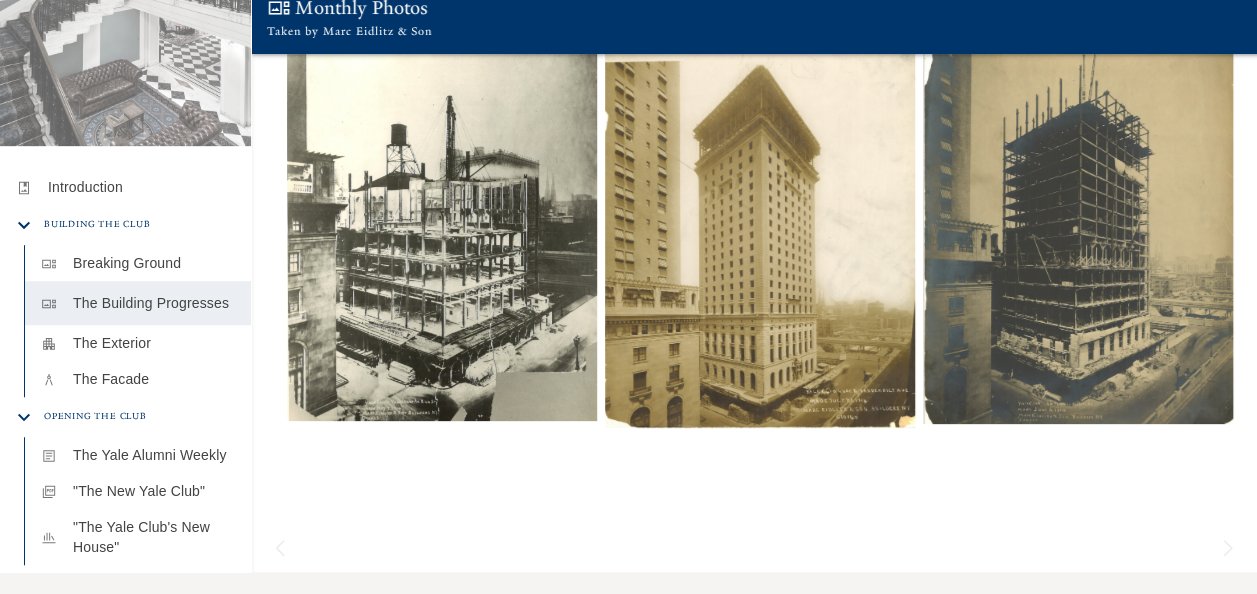 scroll, scrollTop: 184, scrollLeft: 0, axis: vertical 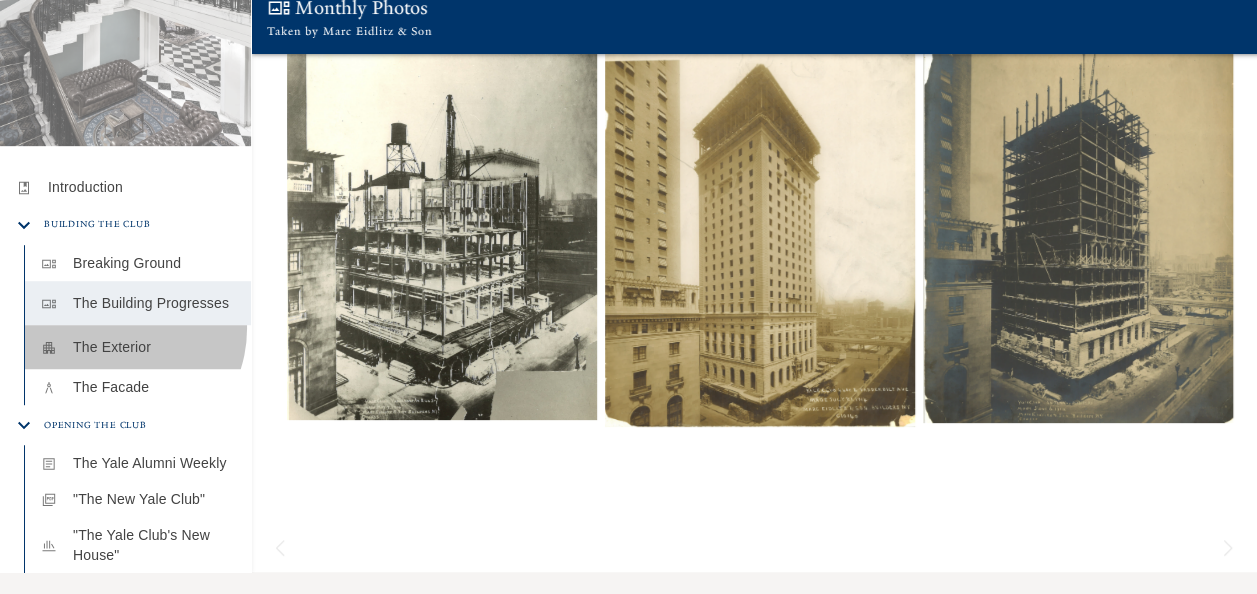 click on "apartment The Exterior" at bounding box center [138, 347] 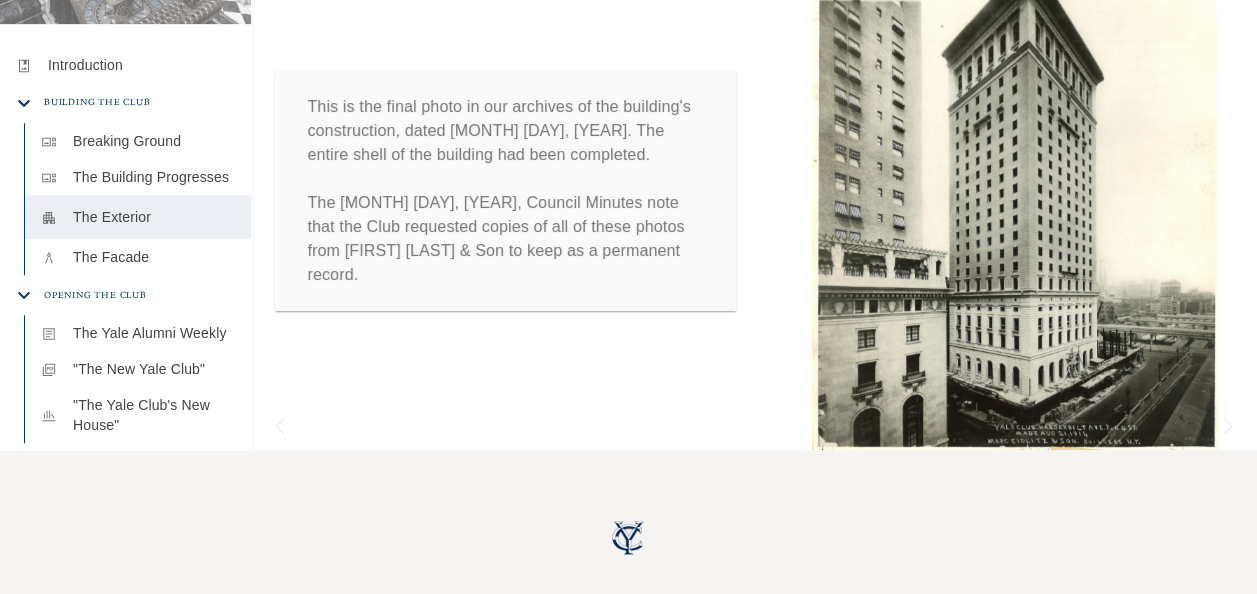 scroll, scrollTop: 113, scrollLeft: 0, axis: vertical 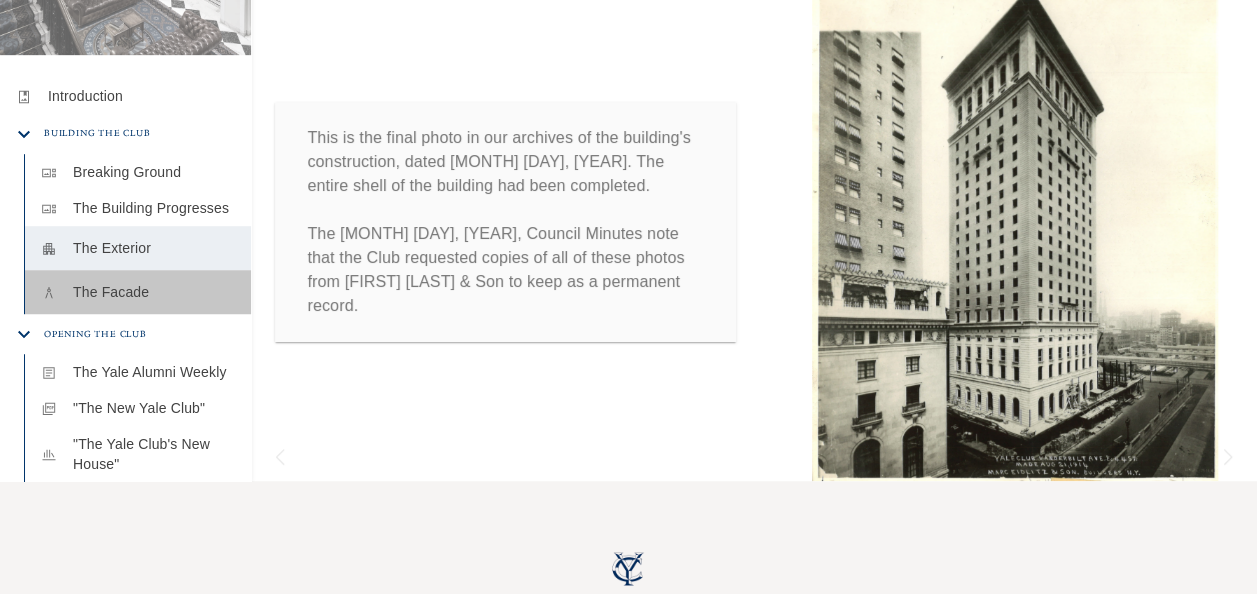 click on "The Facade" at bounding box center [154, 292] 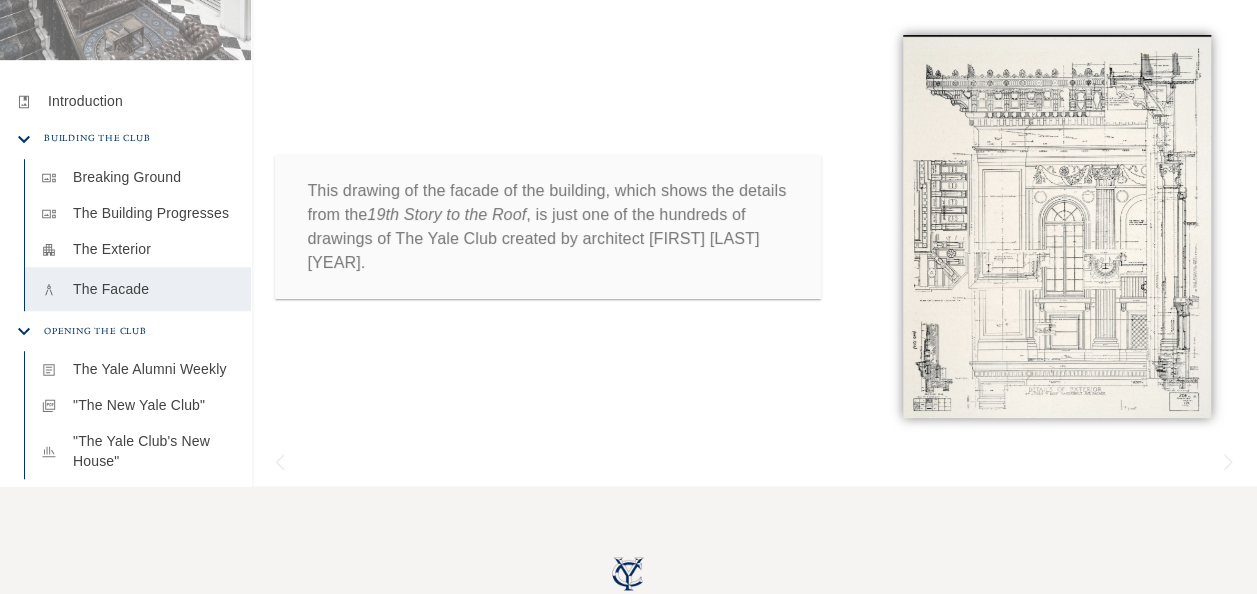 scroll, scrollTop: 96, scrollLeft: 0, axis: vertical 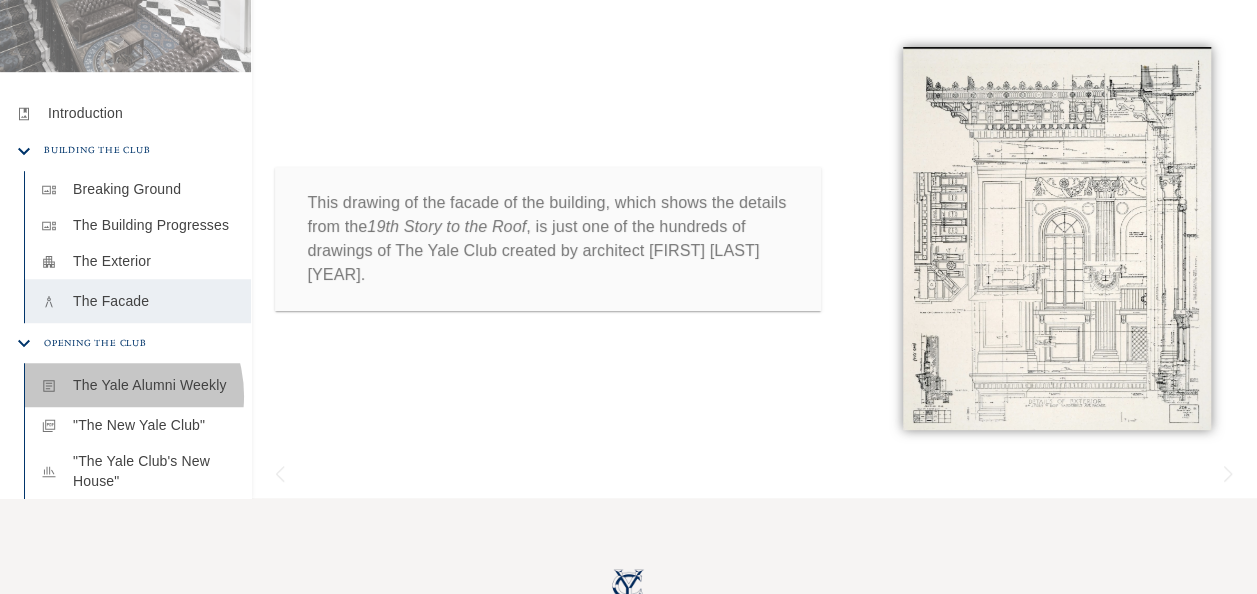 click on "The Yale Alumni Weekly" at bounding box center [154, 385] 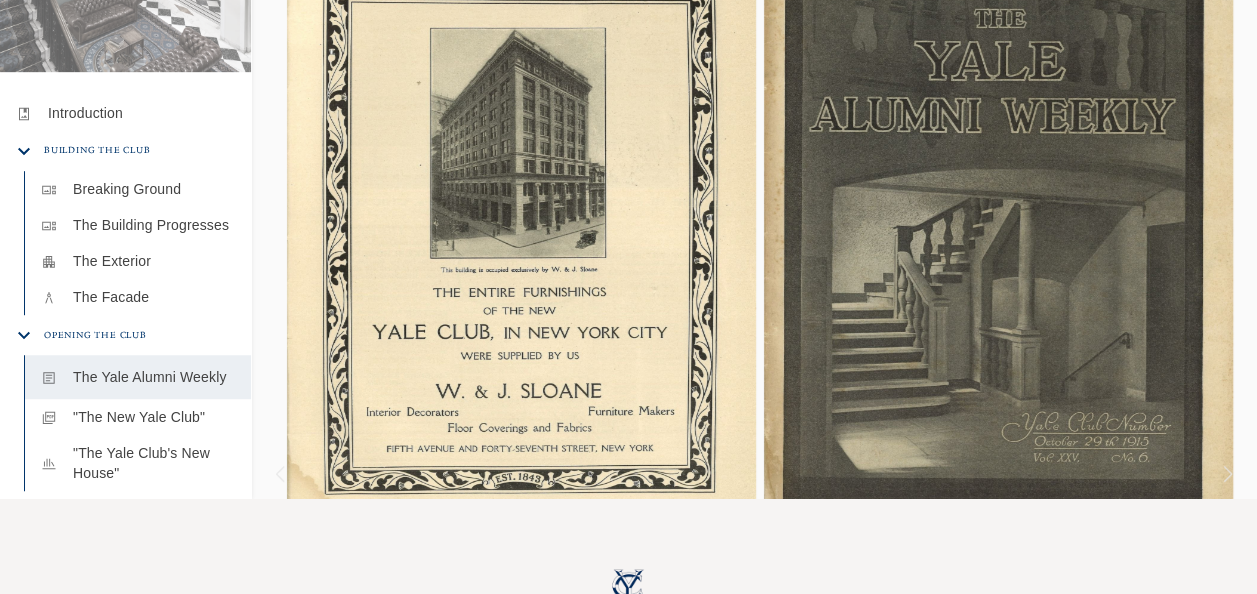 scroll, scrollTop: 160, scrollLeft: 0, axis: vertical 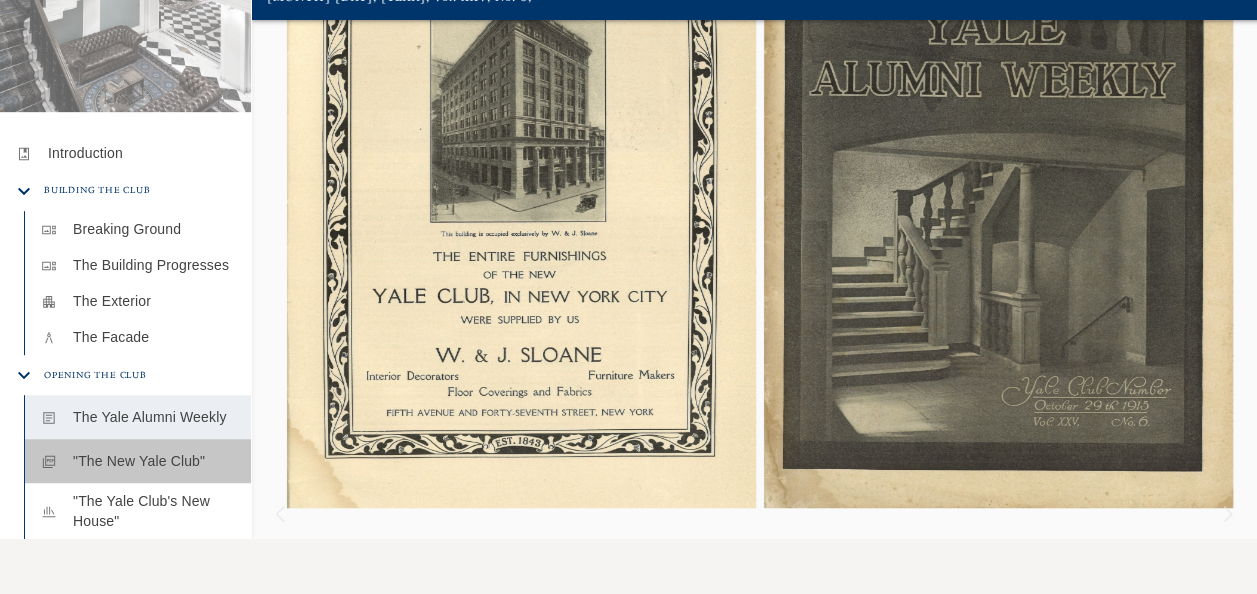 click on "picture_as_pdf "The New Yale Club"" at bounding box center [138, 461] 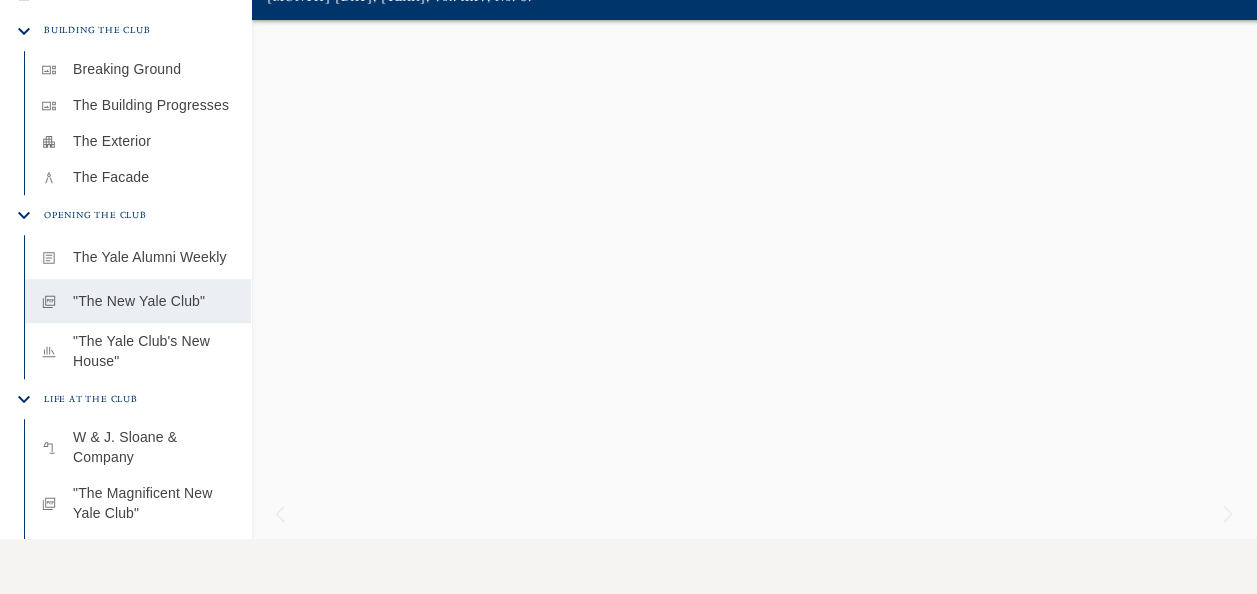 scroll, scrollTop: 591, scrollLeft: 0, axis: vertical 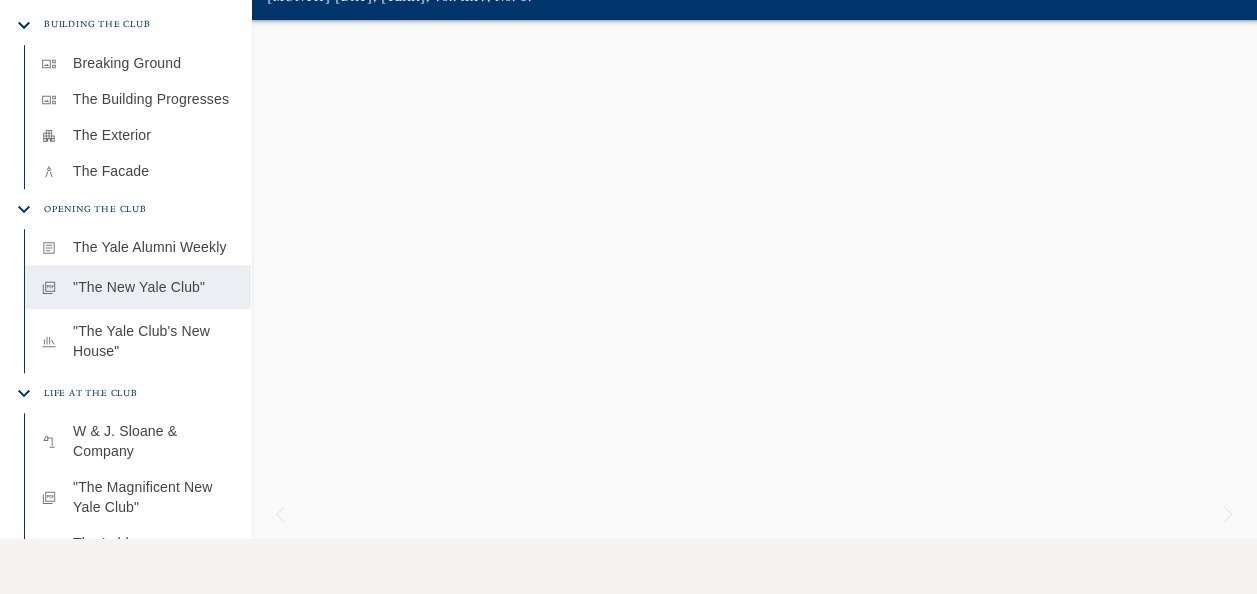 click on ""The Yale Club's New House"" at bounding box center [154, 341] 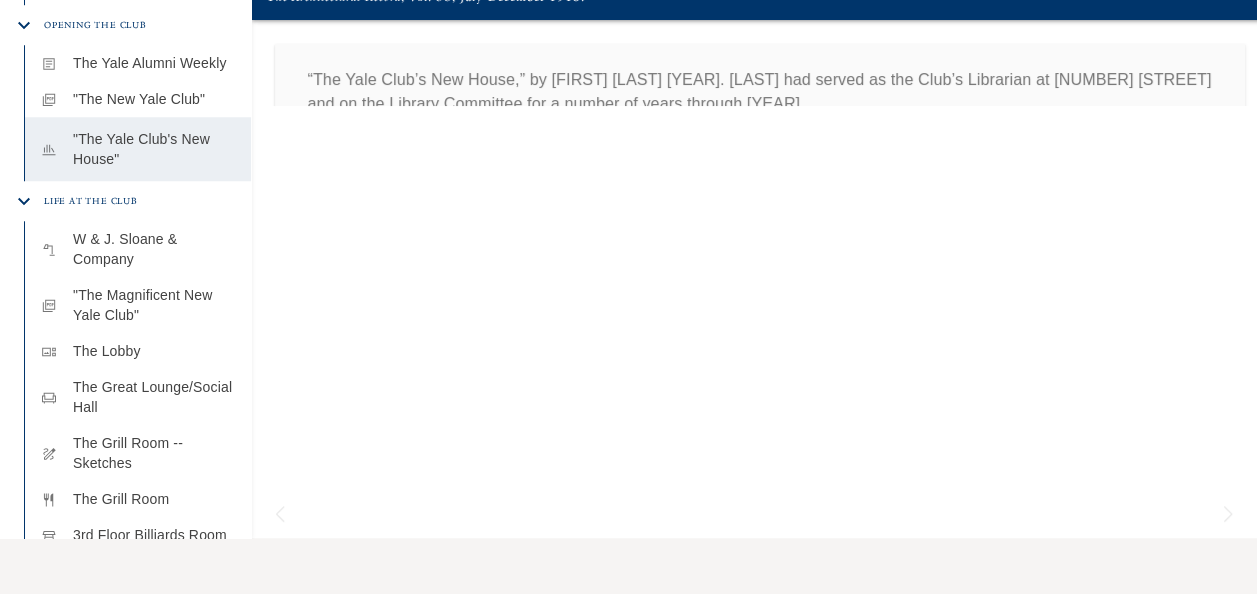 scroll, scrollTop: 788, scrollLeft: 0, axis: vertical 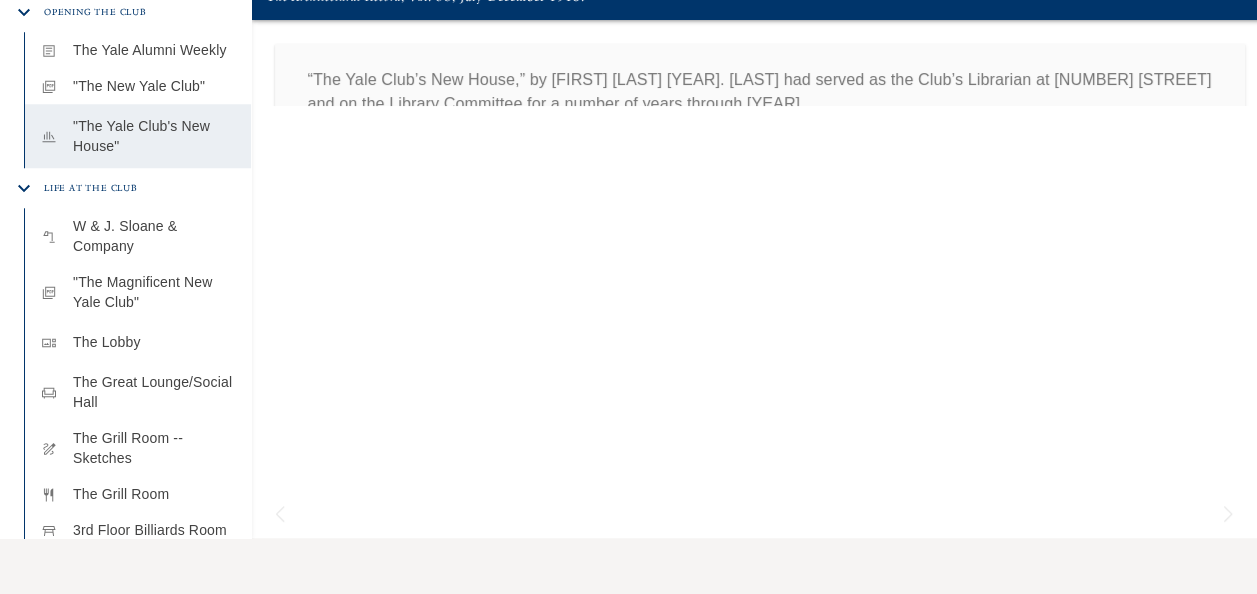 click on "The Lobby" at bounding box center (154, 342) 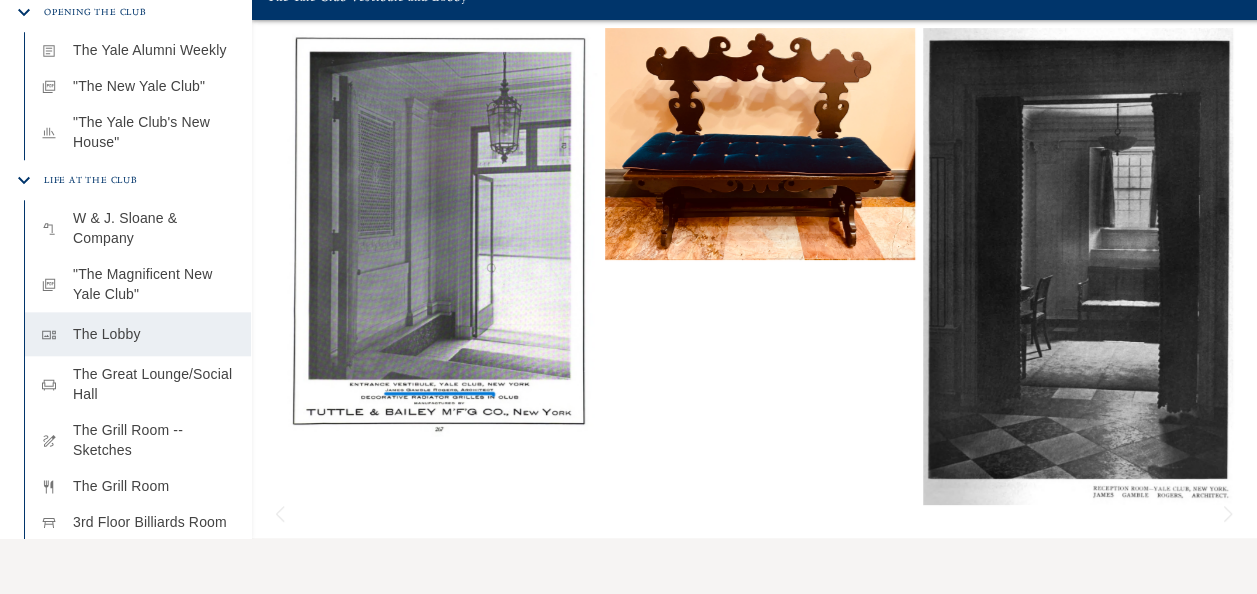 scroll, scrollTop: 528, scrollLeft: 0, axis: vertical 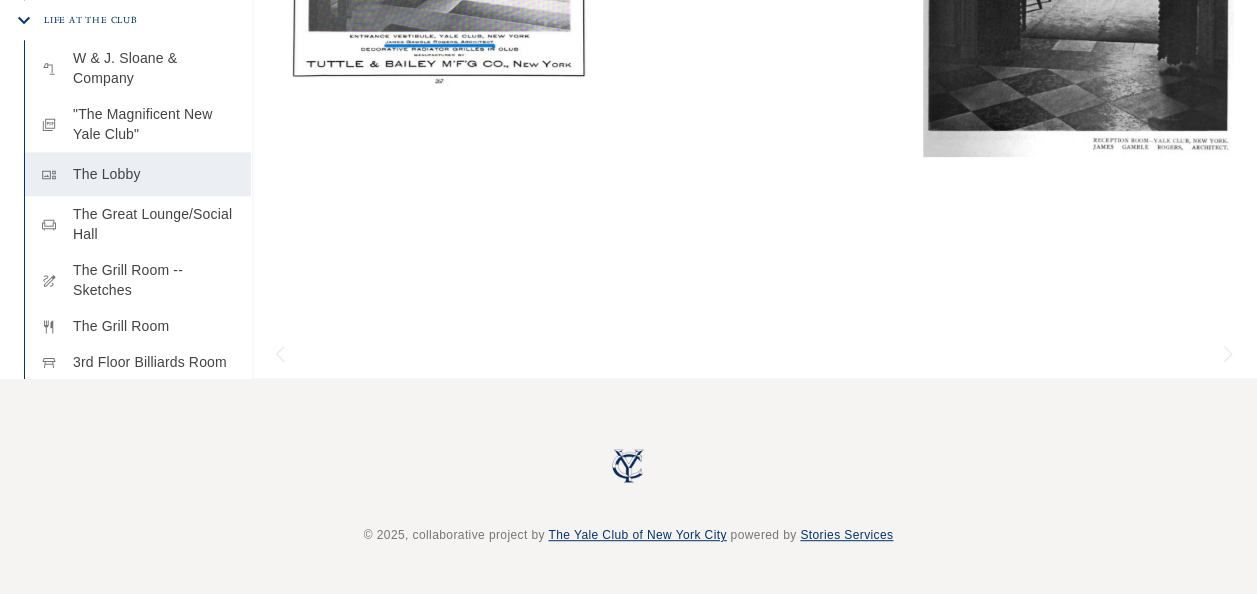 drag, startPoint x: 738, startPoint y: 319, endPoint x: 854, endPoint y: 318, distance: 116.00431 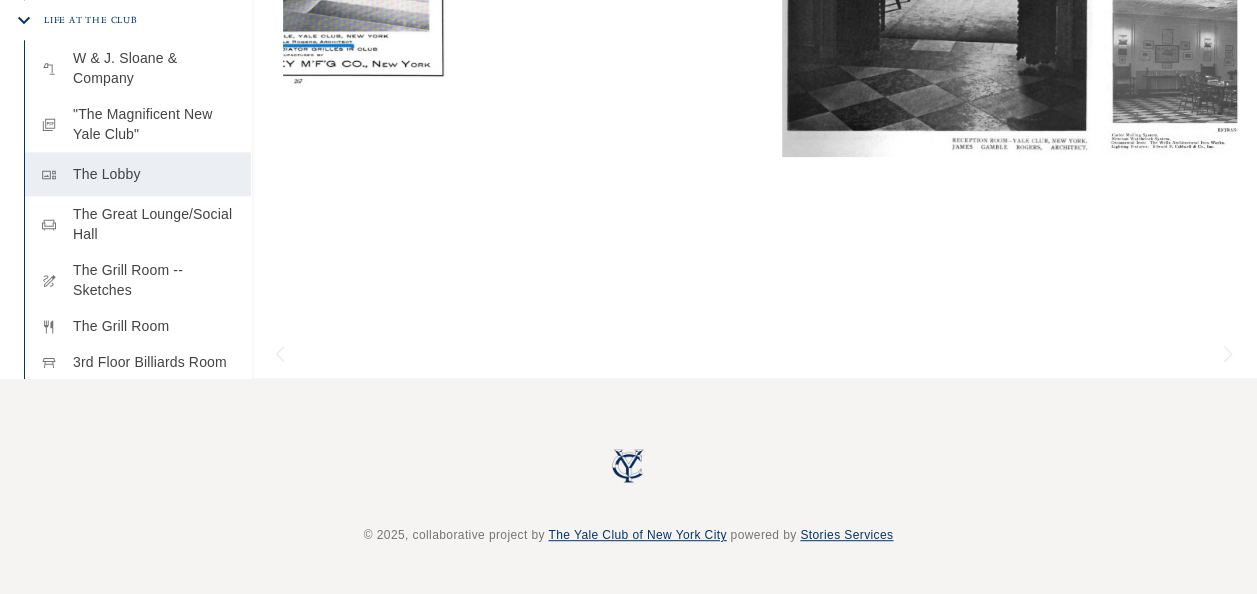 scroll, scrollTop: 0, scrollLeft: 312, axis: horizontal 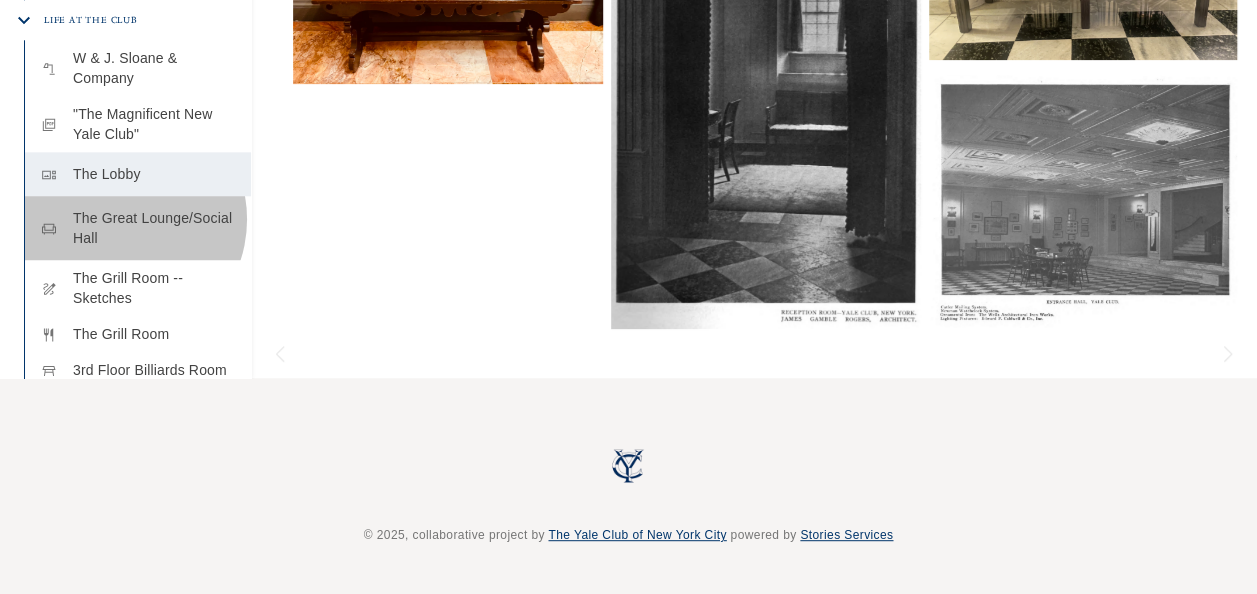 click on "The Great Lounge/Social Hall" at bounding box center (154, 228) 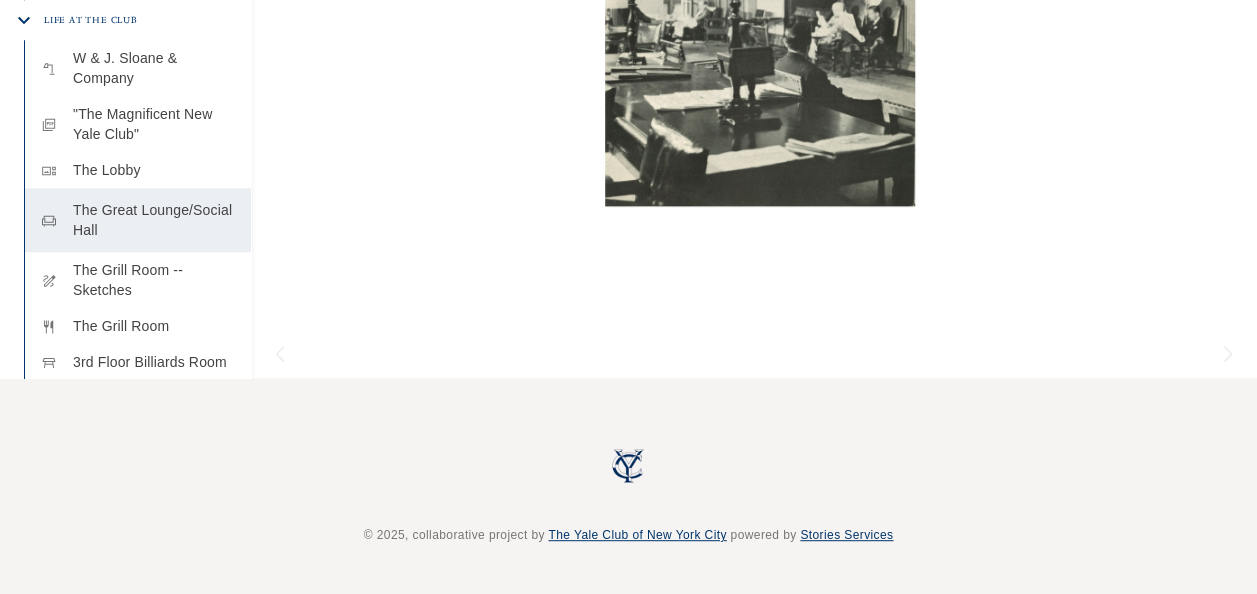 scroll, scrollTop: 452, scrollLeft: 0, axis: vertical 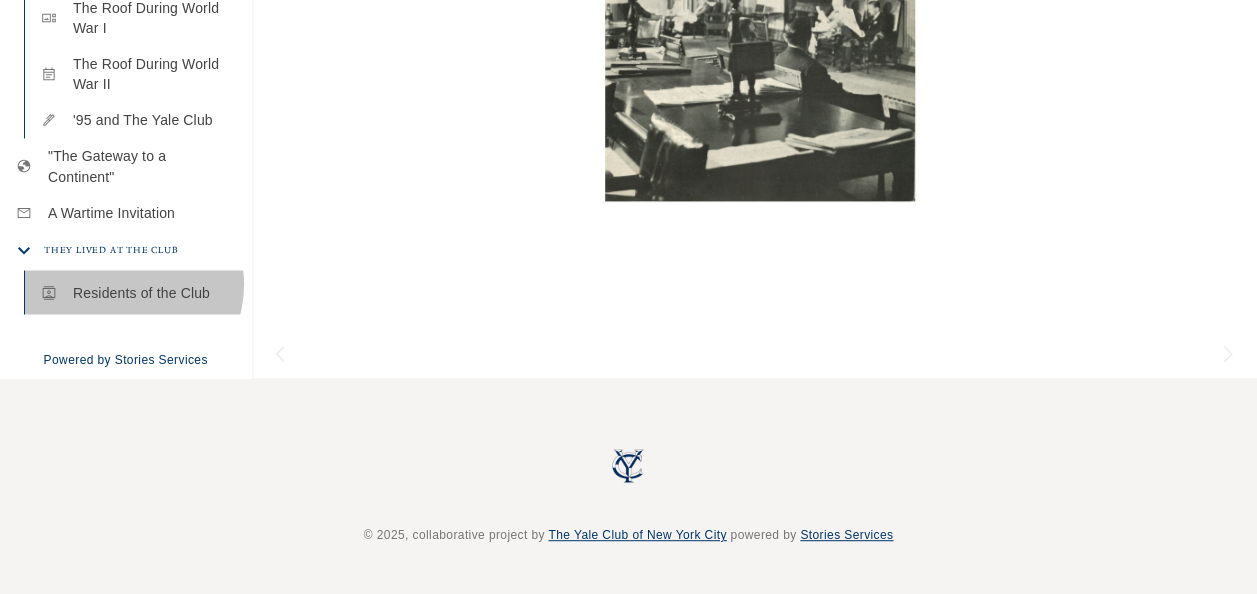 click on "Residents of the Club" at bounding box center (154, 292) 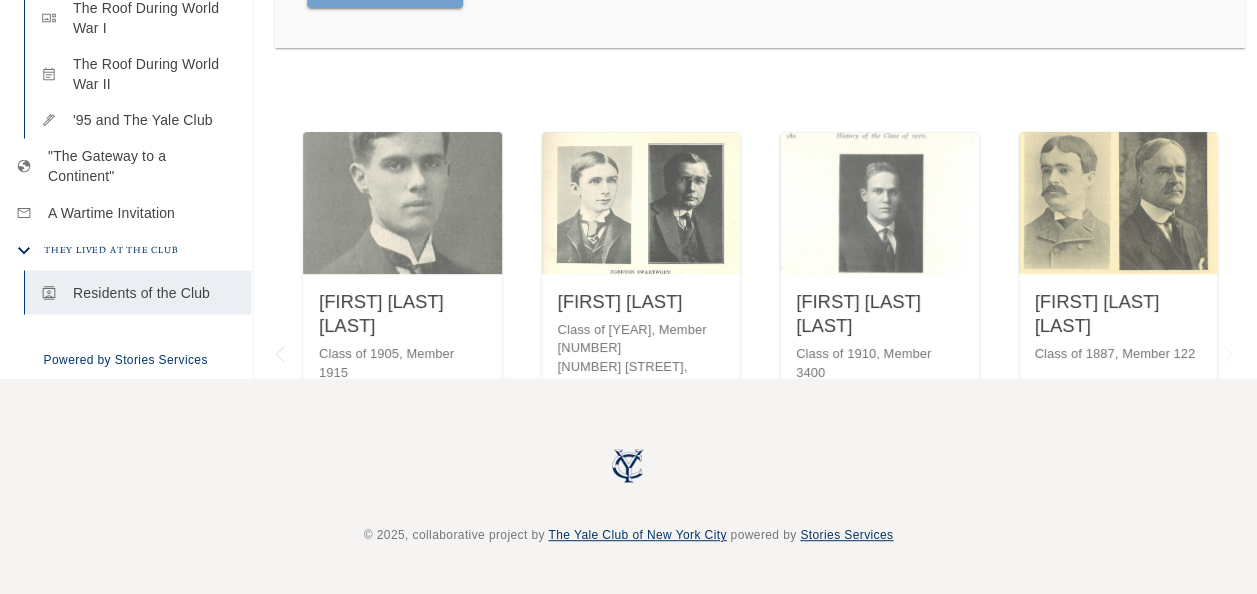scroll, scrollTop: 1523, scrollLeft: 0, axis: vertical 